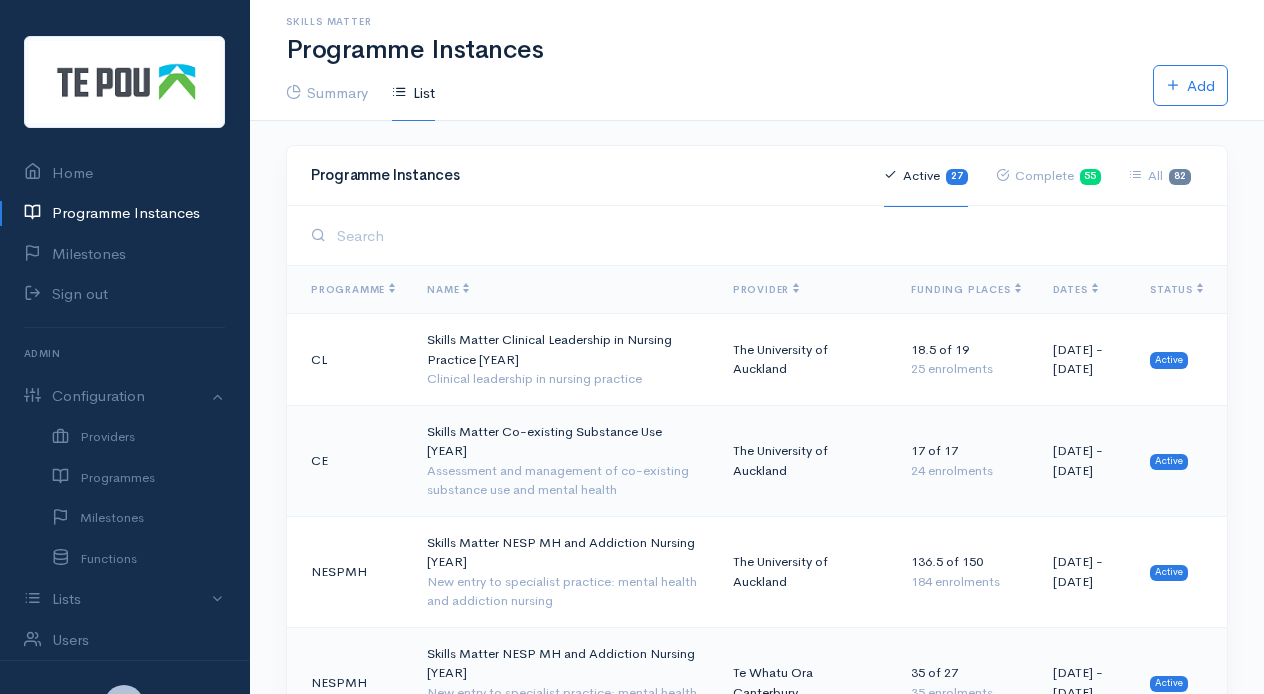 scroll, scrollTop: 1791, scrollLeft: 0, axis: vertical 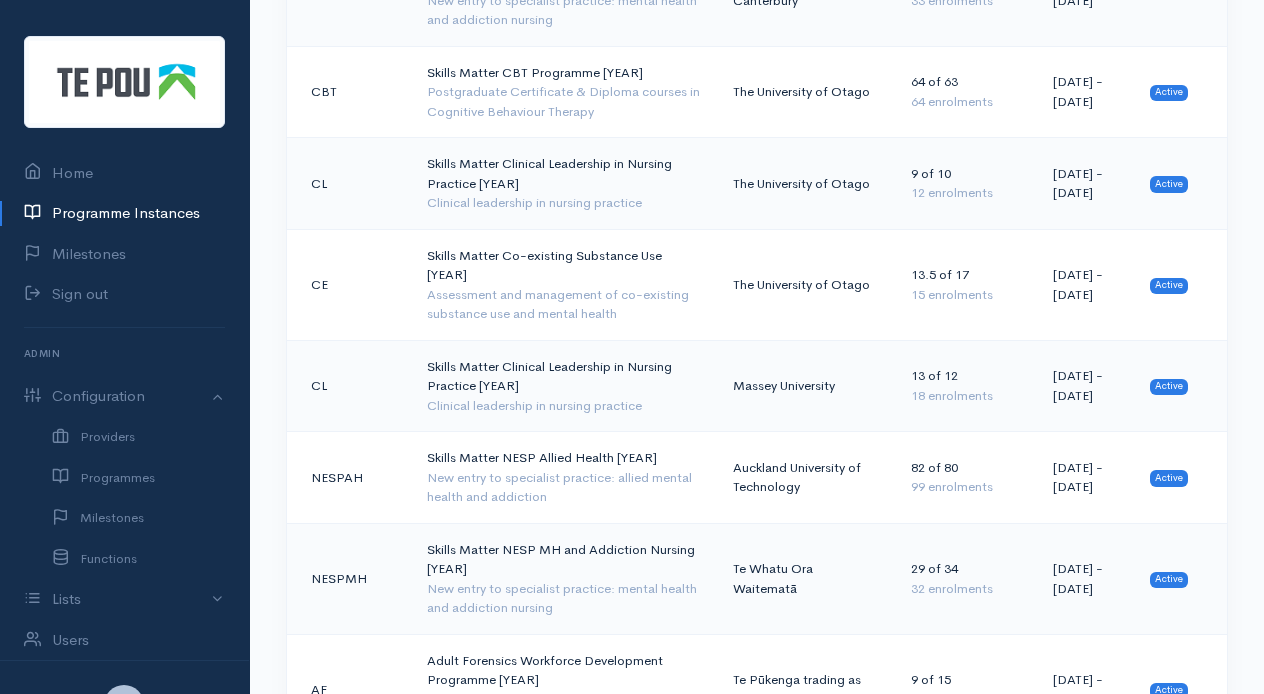click on "Skills Matter Clinical Leadership in Nursing Practice [YEAR]  Clinical leadership in nursing practice" at bounding box center [564, 386] 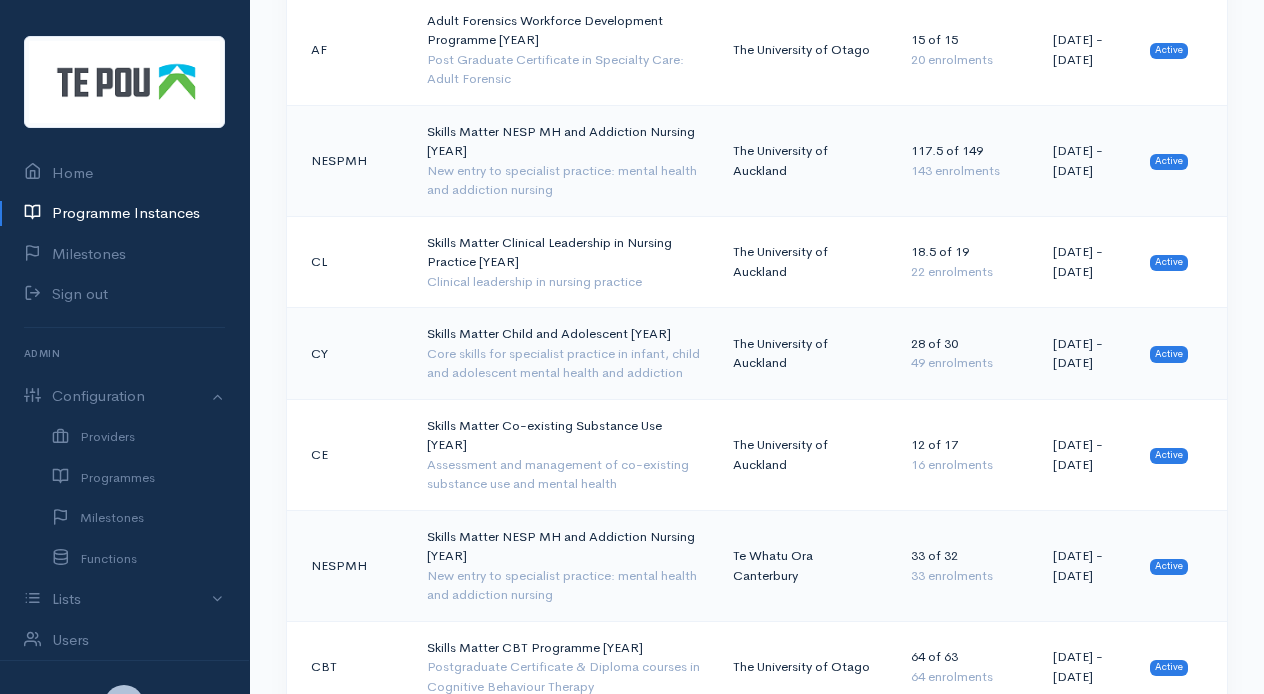 scroll, scrollTop: 1544, scrollLeft: 0, axis: vertical 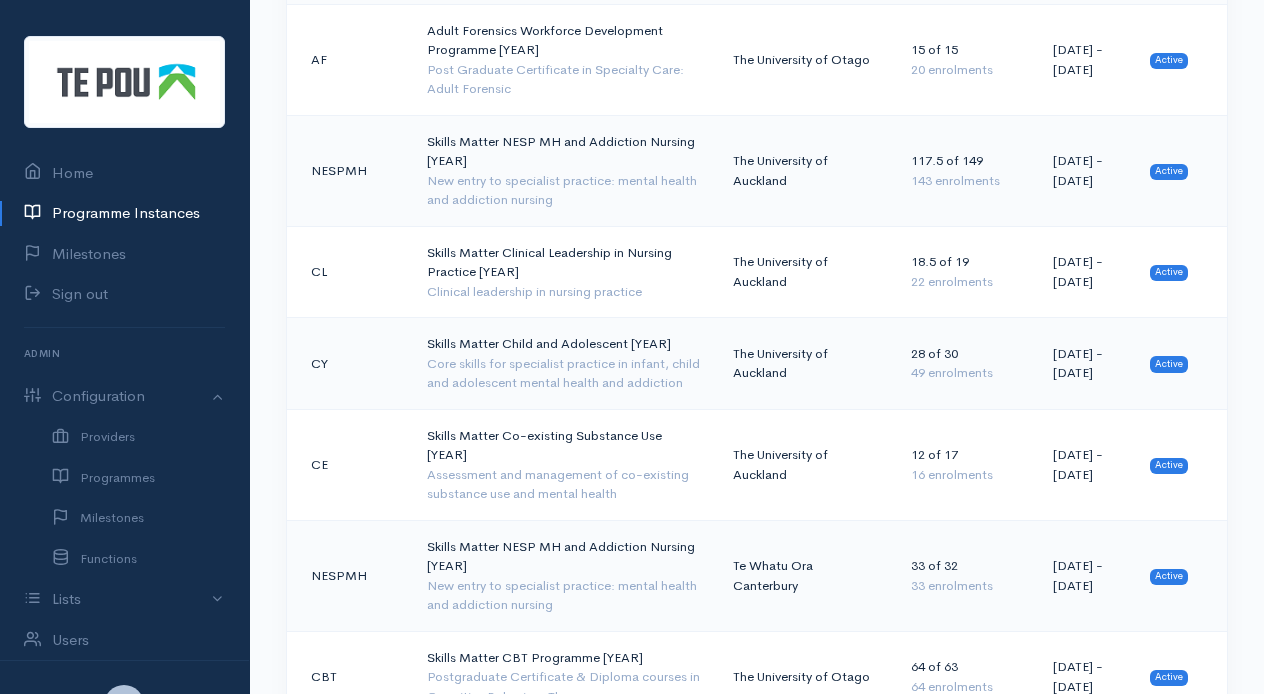 click on "Clinical leadership in nursing practice" at bounding box center (564, 292) 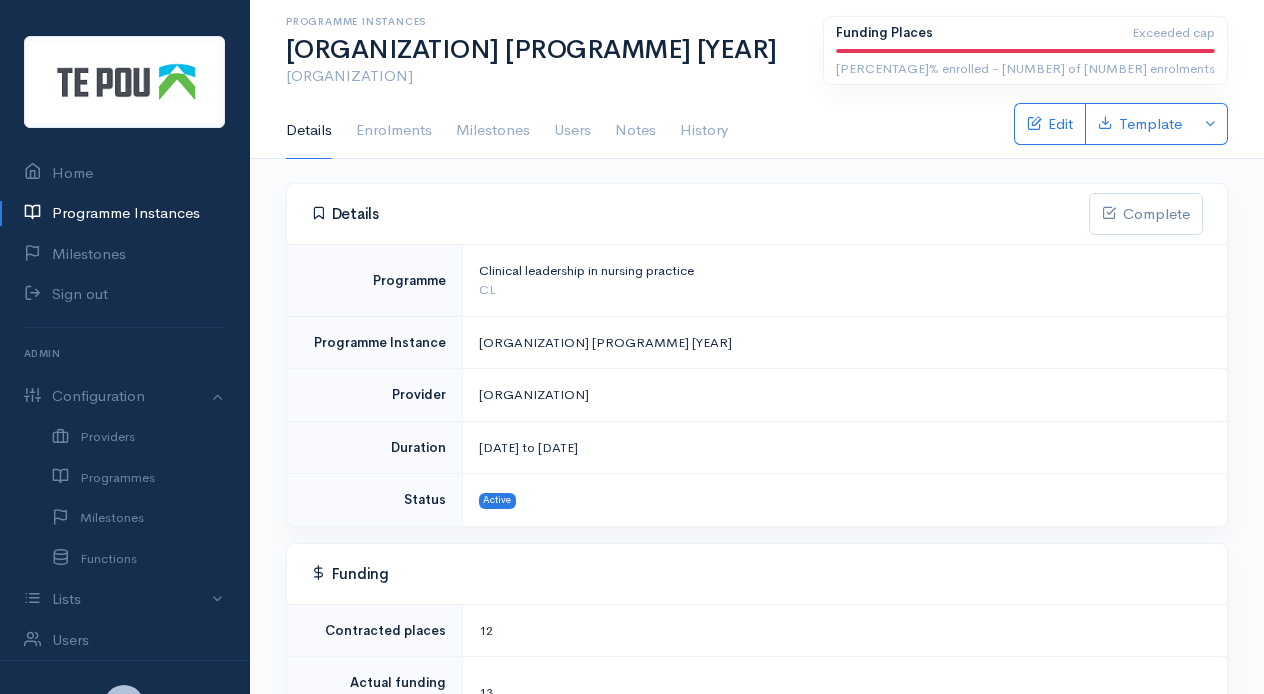 scroll, scrollTop: 0, scrollLeft: 0, axis: both 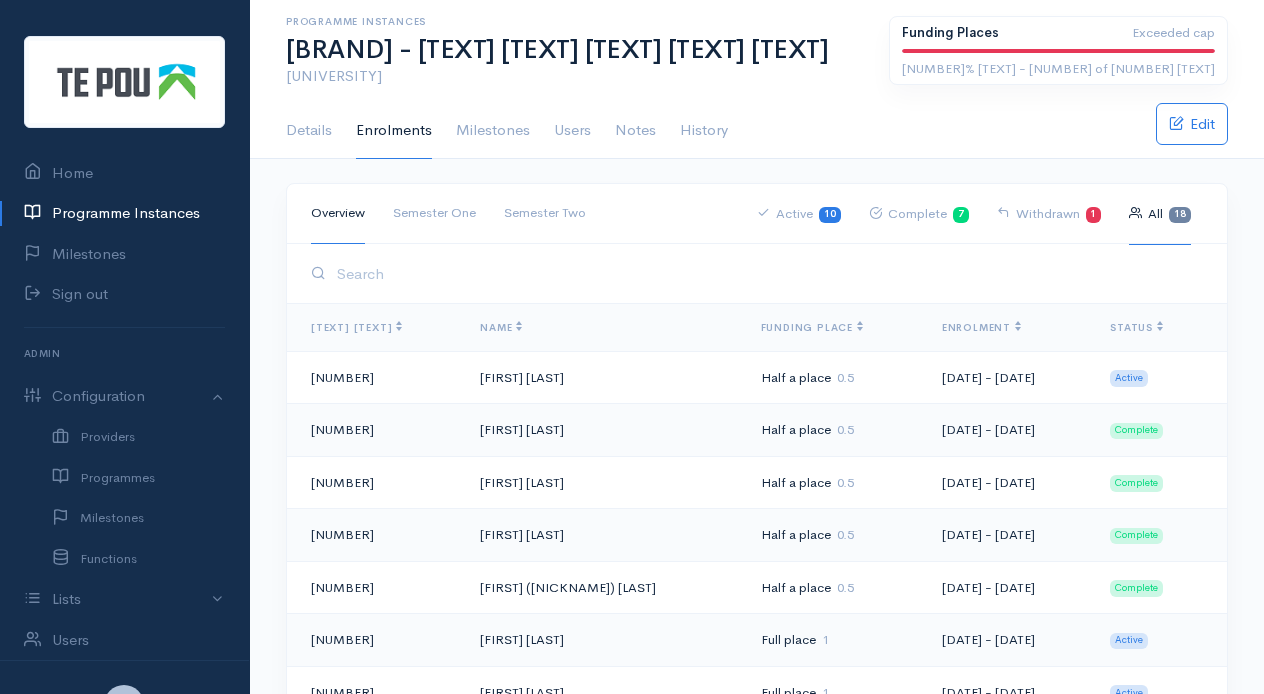 click on "Overview
Semester One
Semester Two
Active 10
Complete 7
1 All" at bounding box center [757, 740] 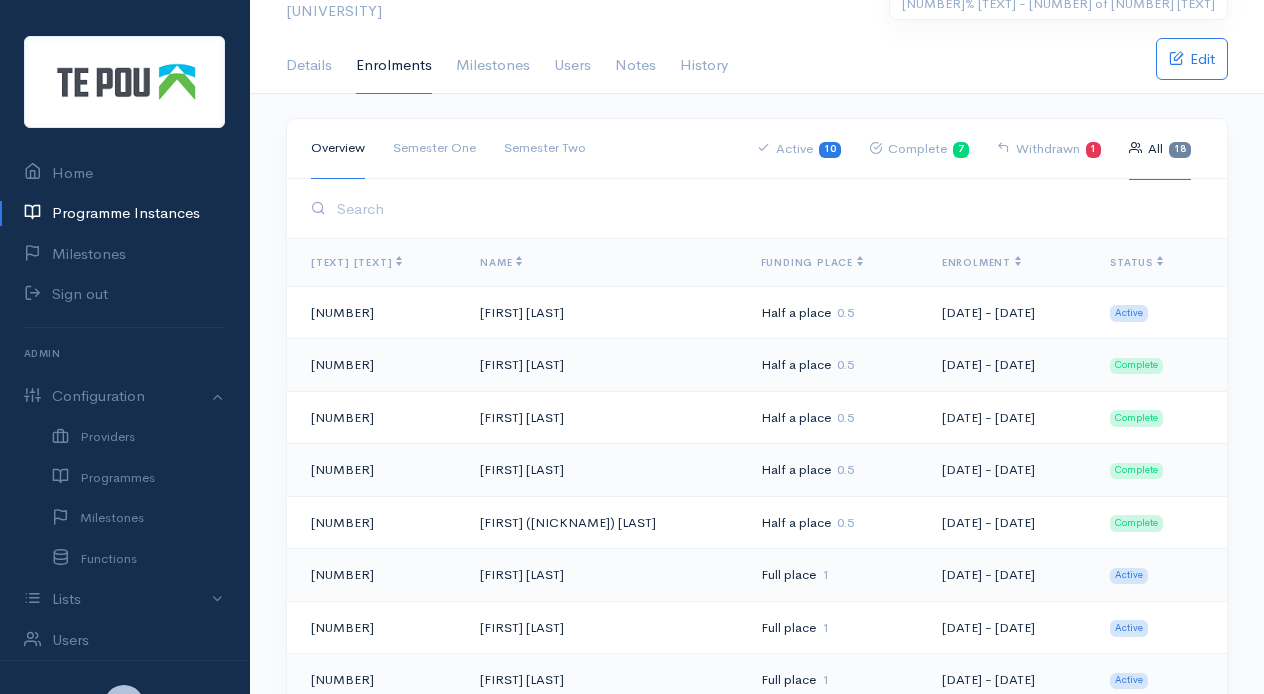 scroll, scrollTop: 0, scrollLeft: 0, axis: both 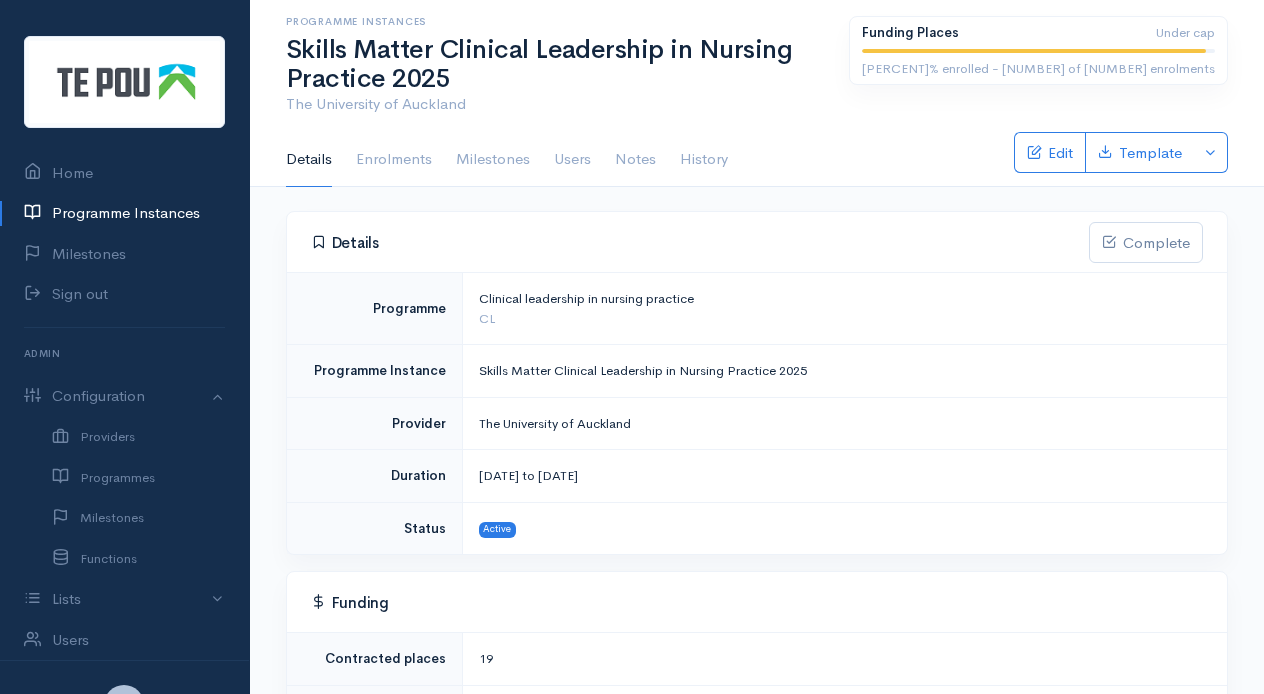 click on "Enrolments" at bounding box center [394, 160] 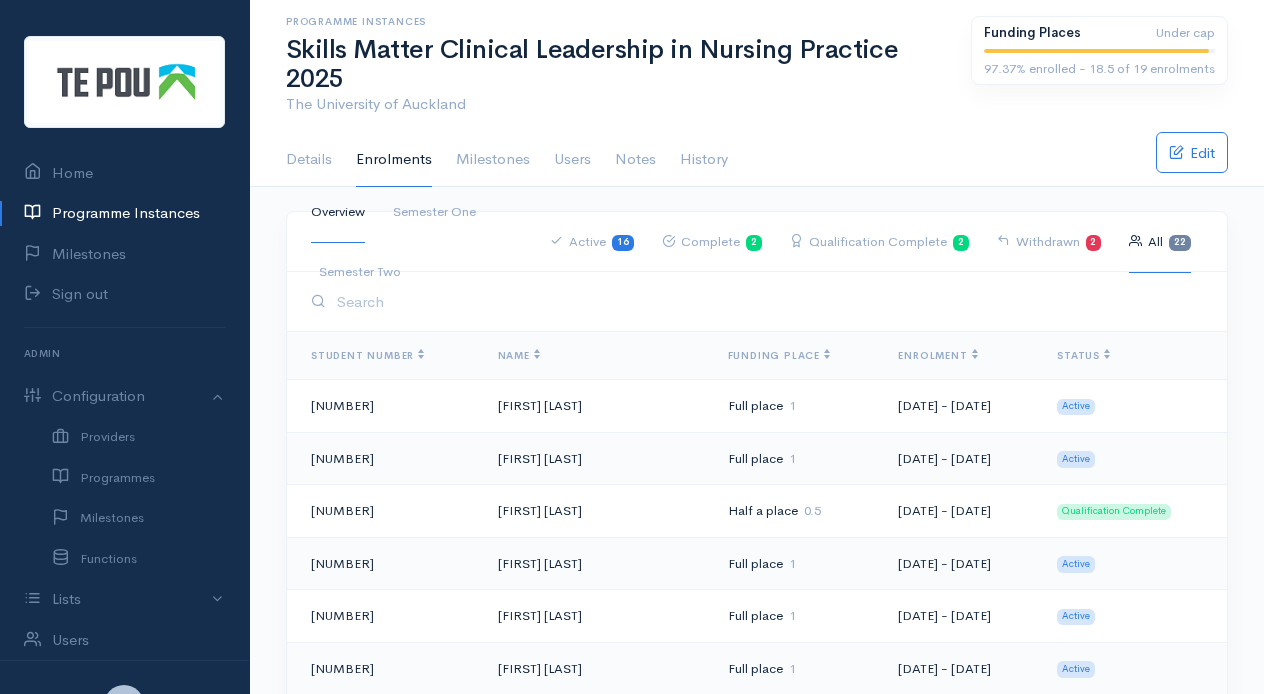 scroll, scrollTop: 0, scrollLeft: 0, axis: both 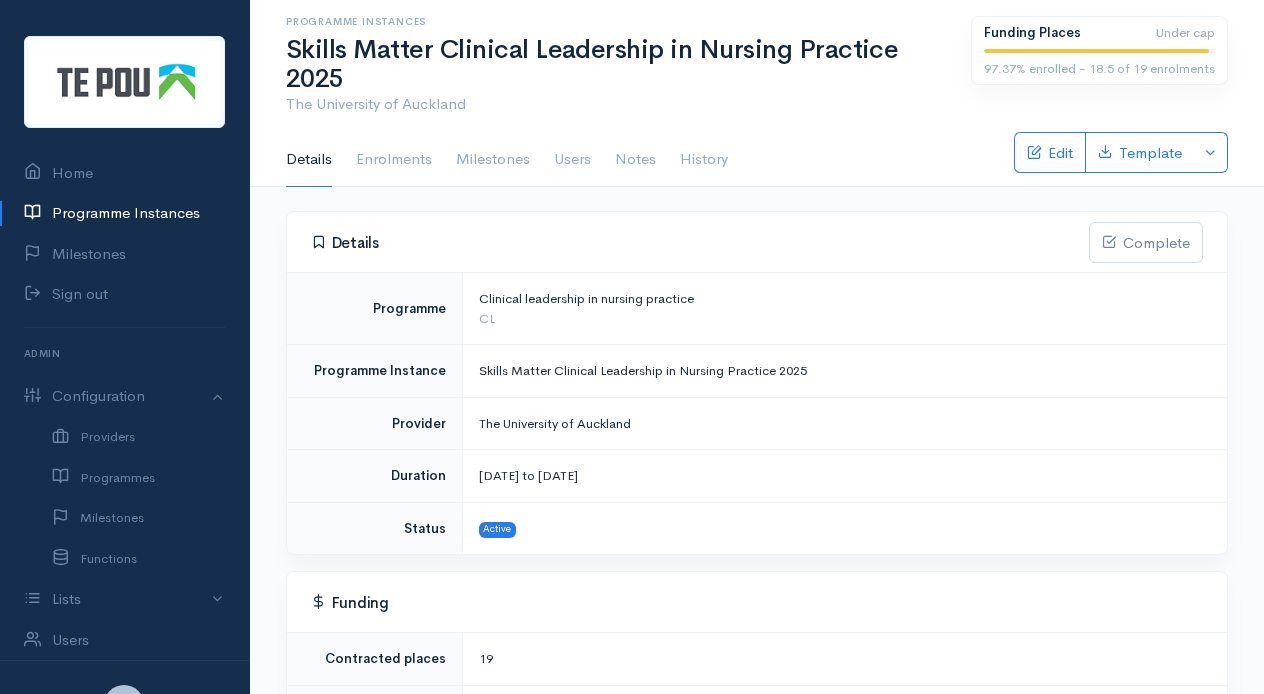 click on "Enrolments" at bounding box center [394, 160] 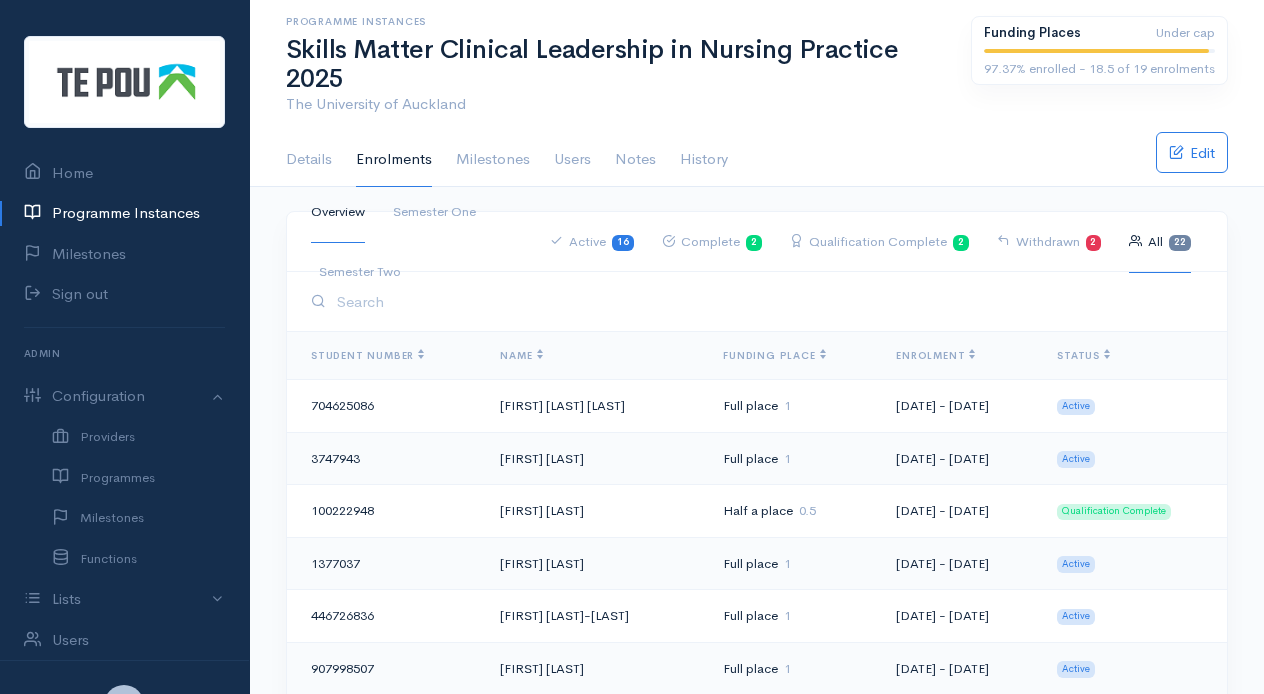 scroll, scrollTop: 0, scrollLeft: 0, axis: both 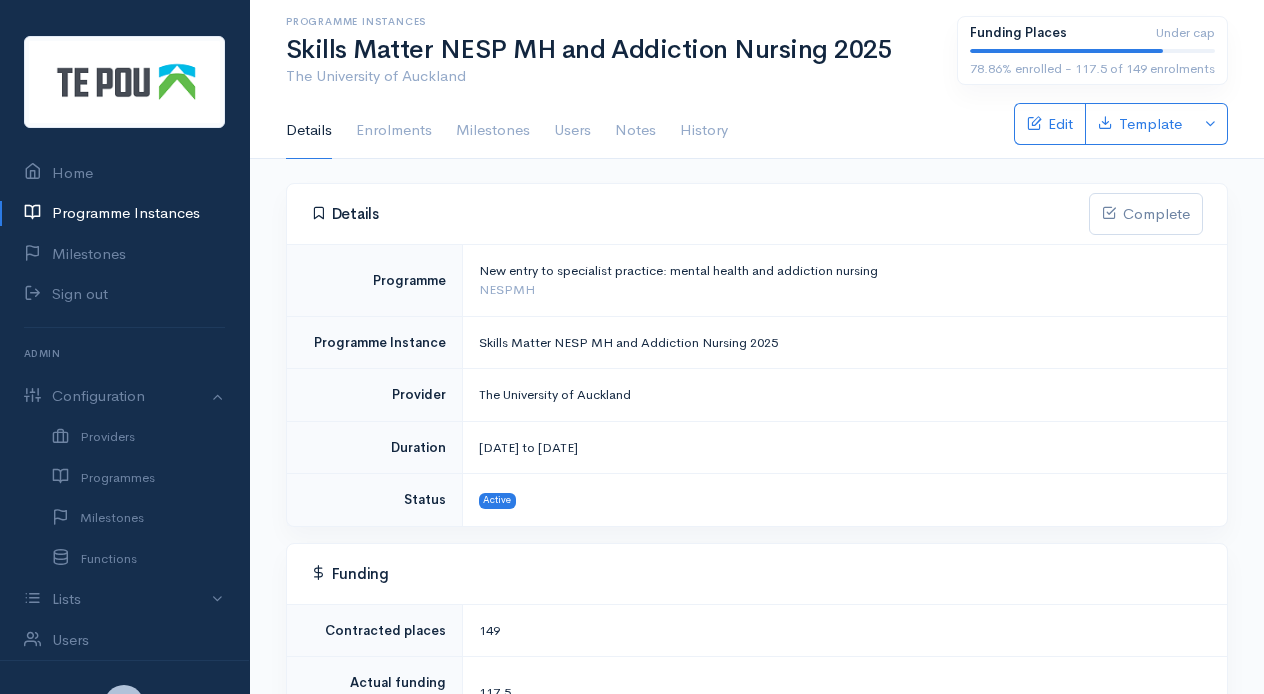 click on "Enrolments" at bounding box center (394, 131) 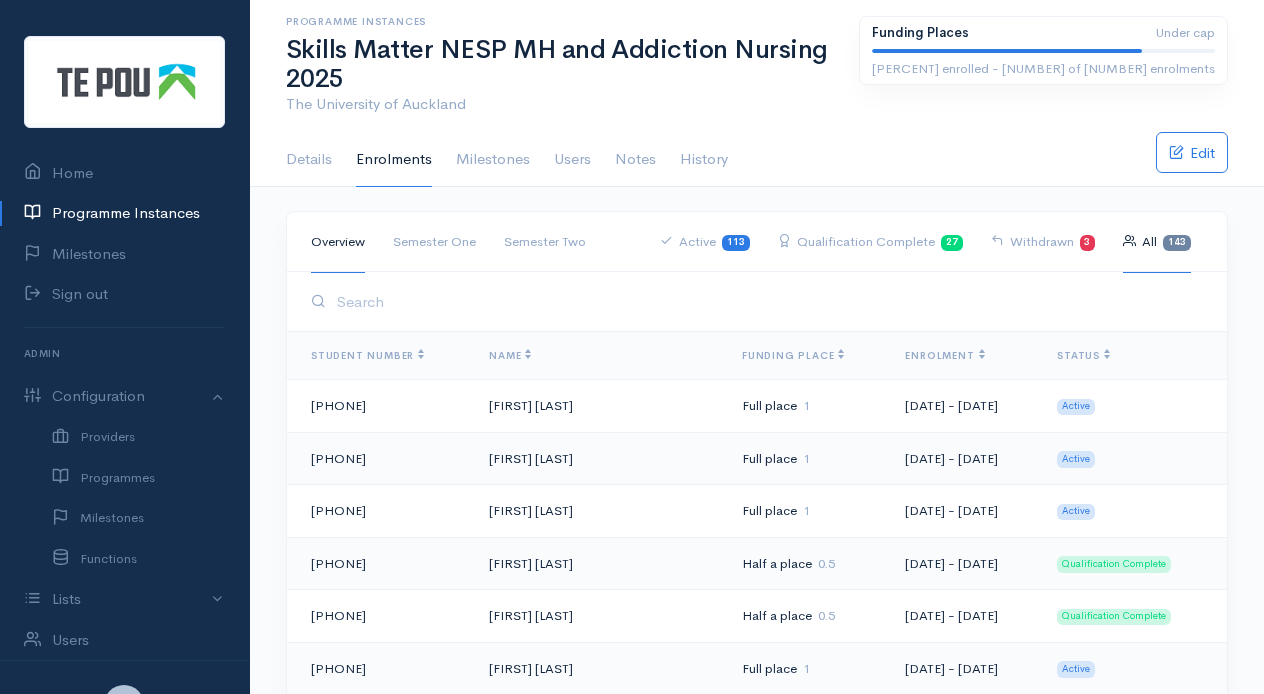scroll, scrollTop: 0, scrollLeft: 0, axis: both 